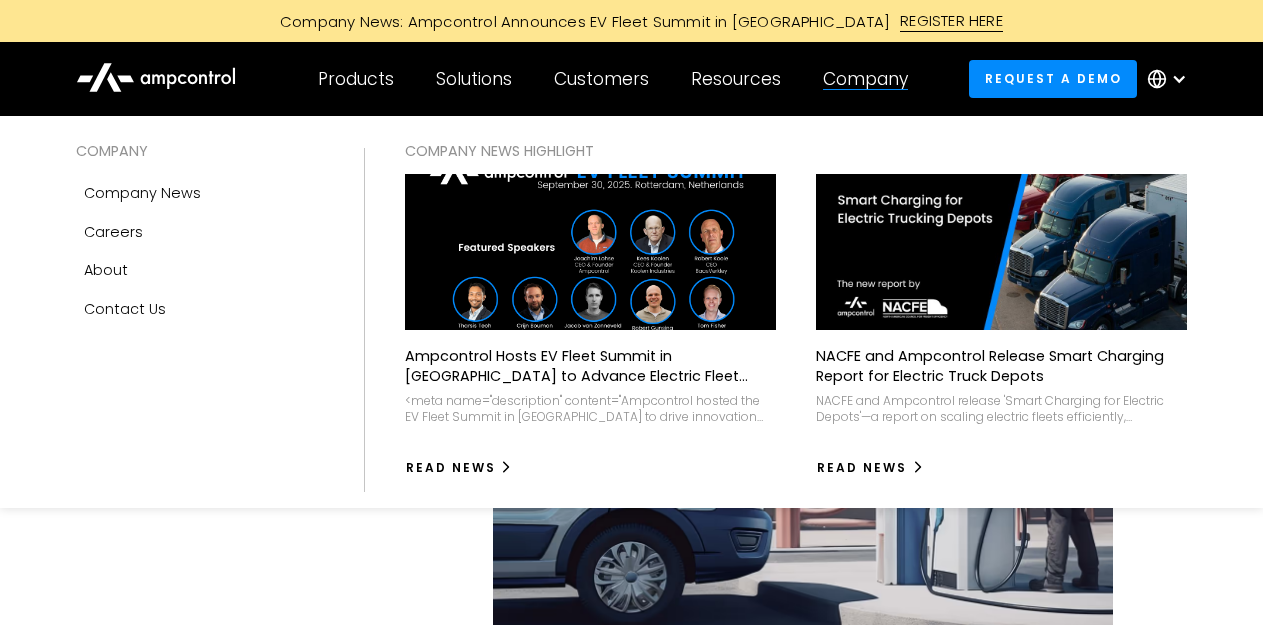 scroll, scrollTop: 0, scrollLeft: 0, axis: both 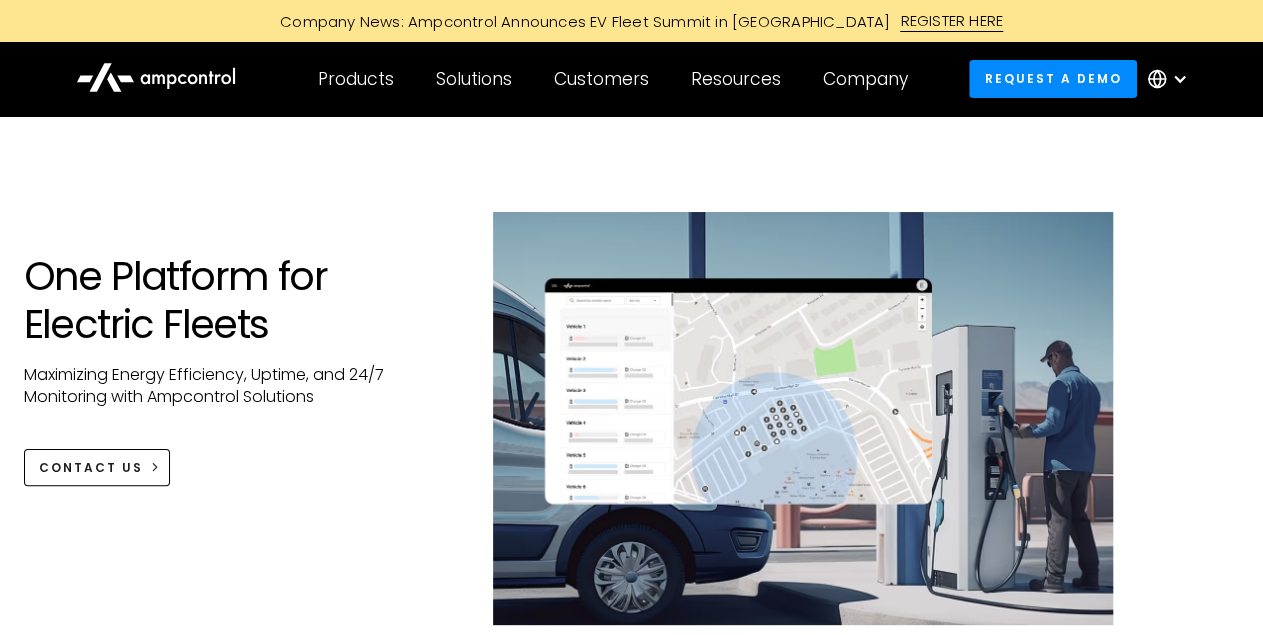 click at bounding box center (1172, 79) 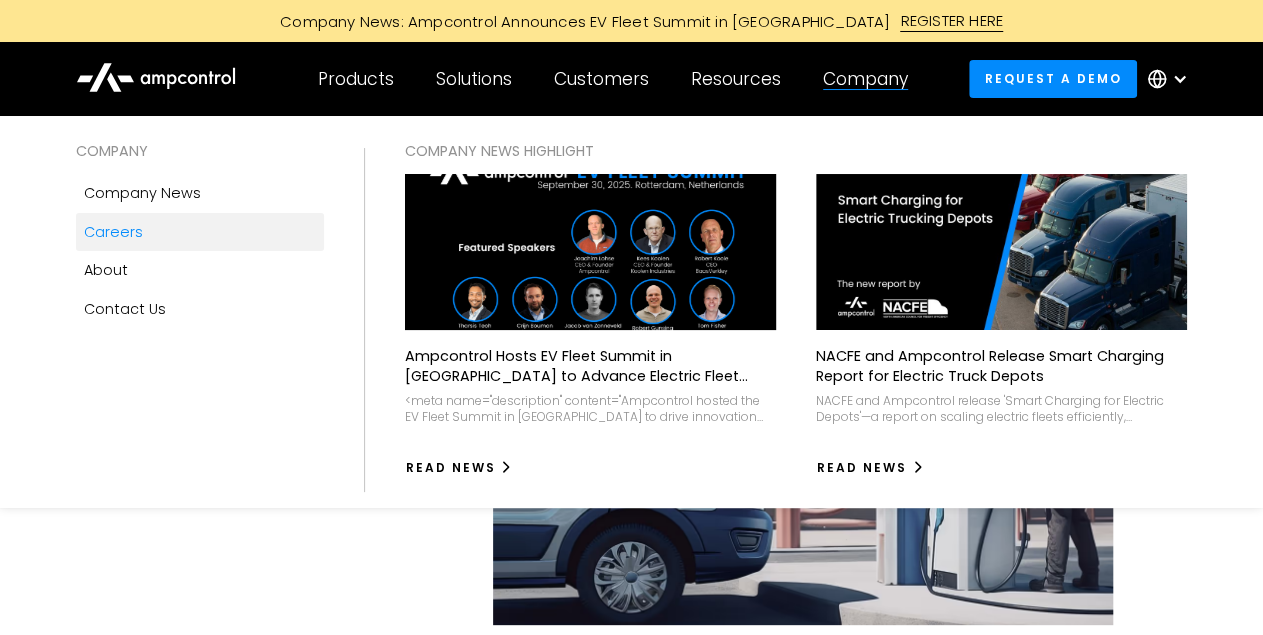 click on "Careers" at bounding box center [113, 232] 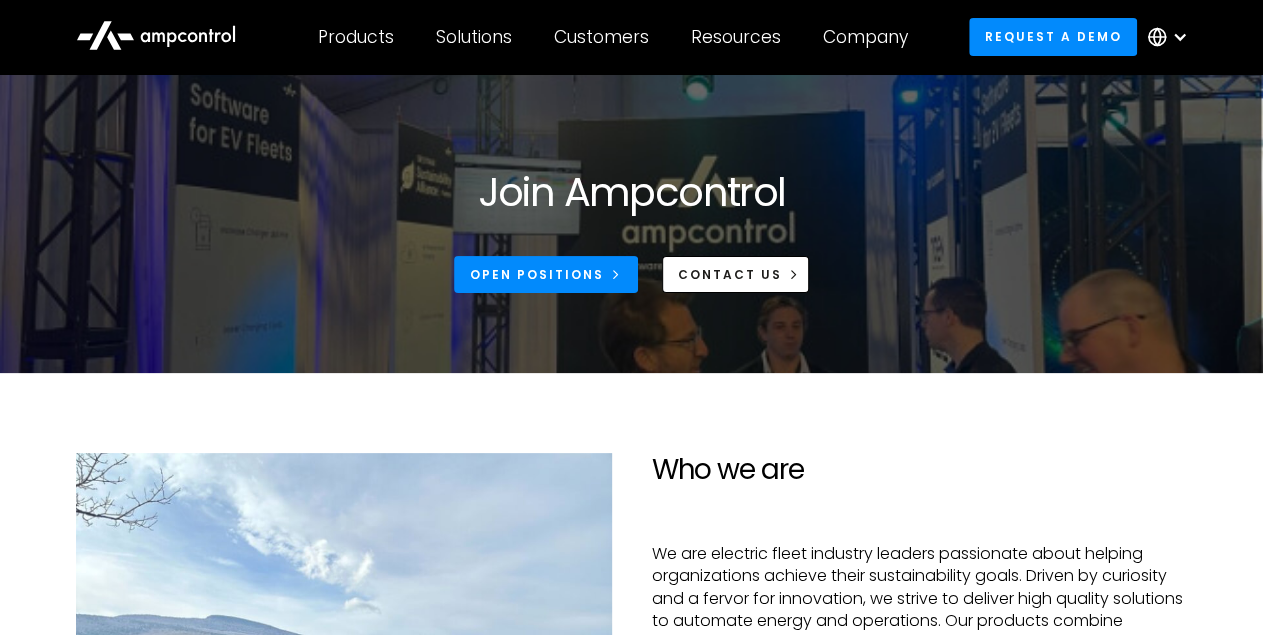 scroll, scrollTop: 38, scrollLeft: 0, axis: vertical 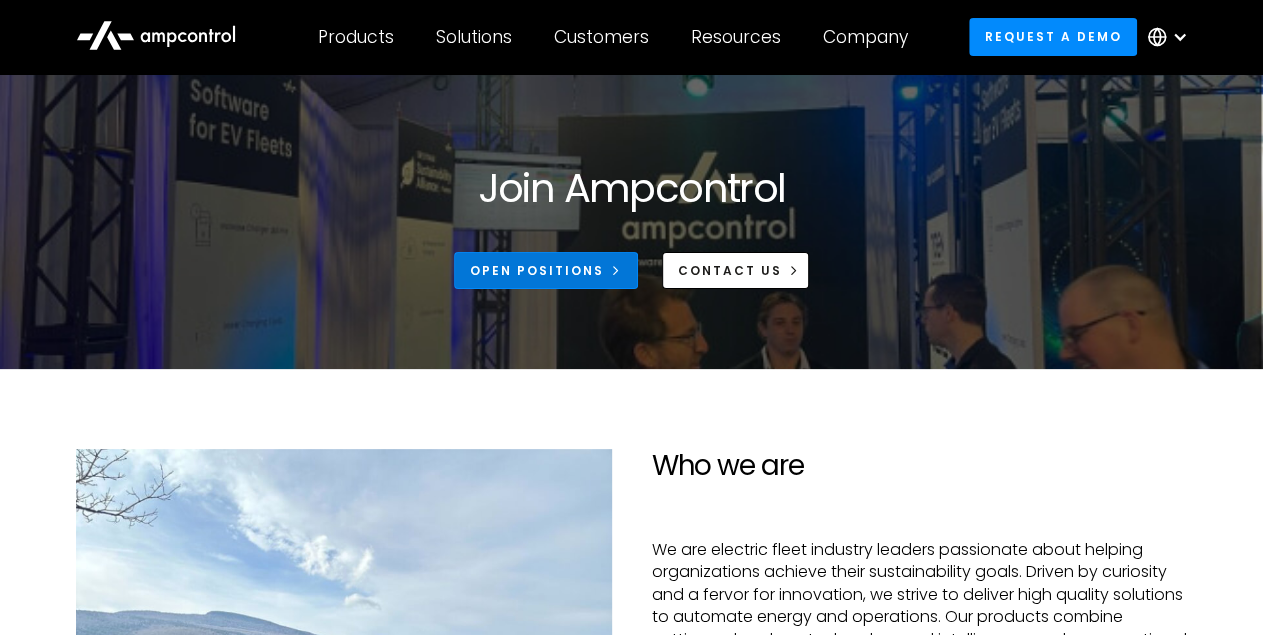 click on "Open Positions" at bounding box center (537, 271) 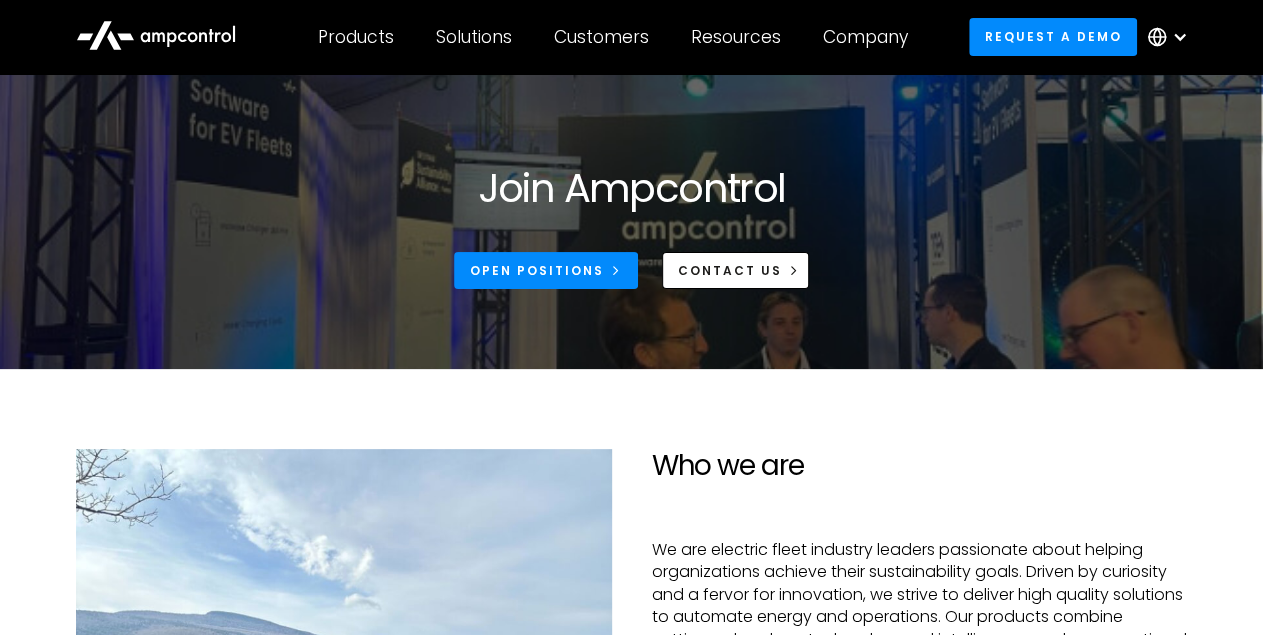 click at bounding box center [1172, 37] 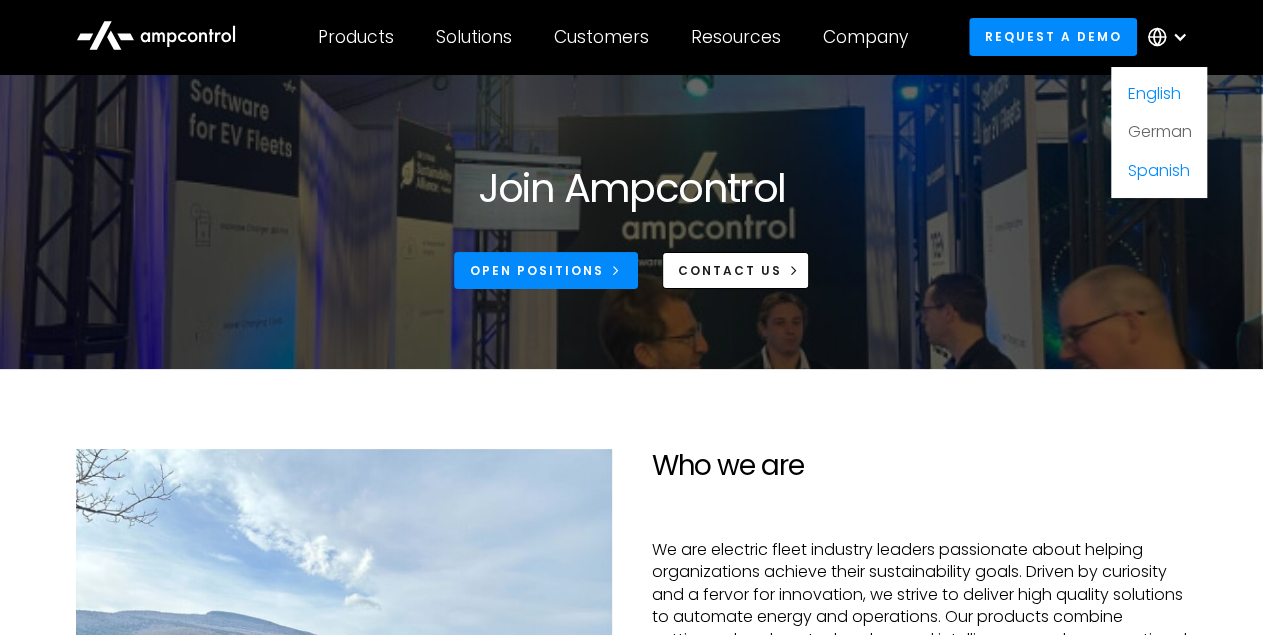 click on "German" at bounding box center [1159, 131] 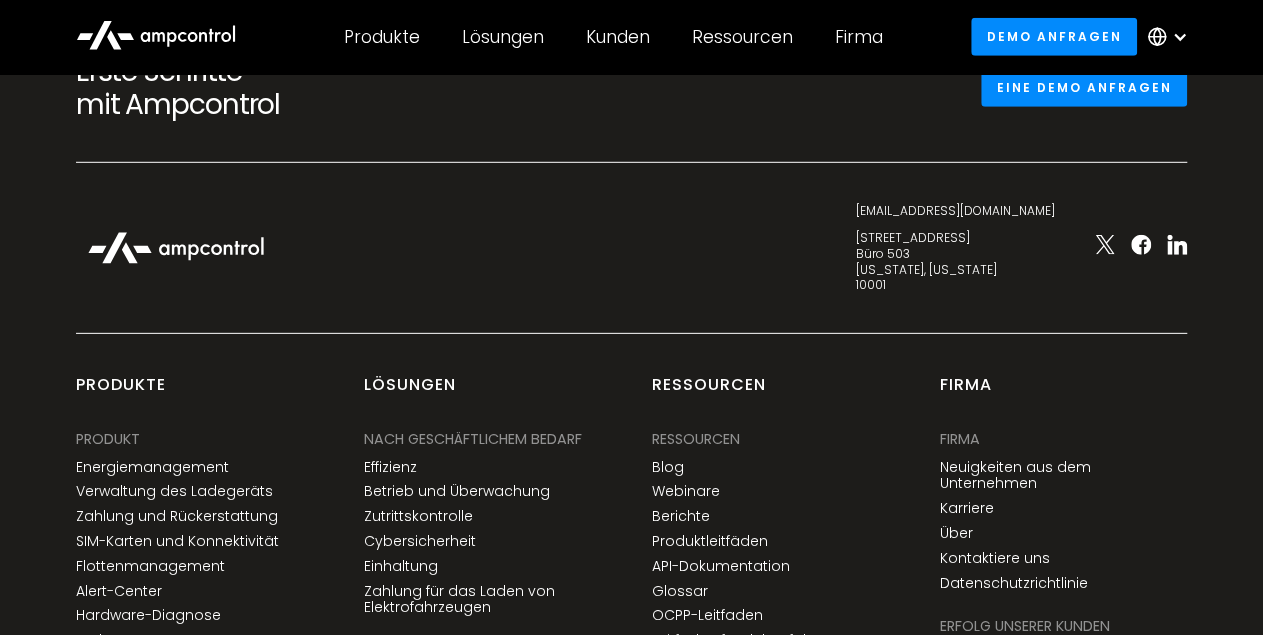 scroll, scrollTop: 2865, scrollLeft: 0, axis: vertical 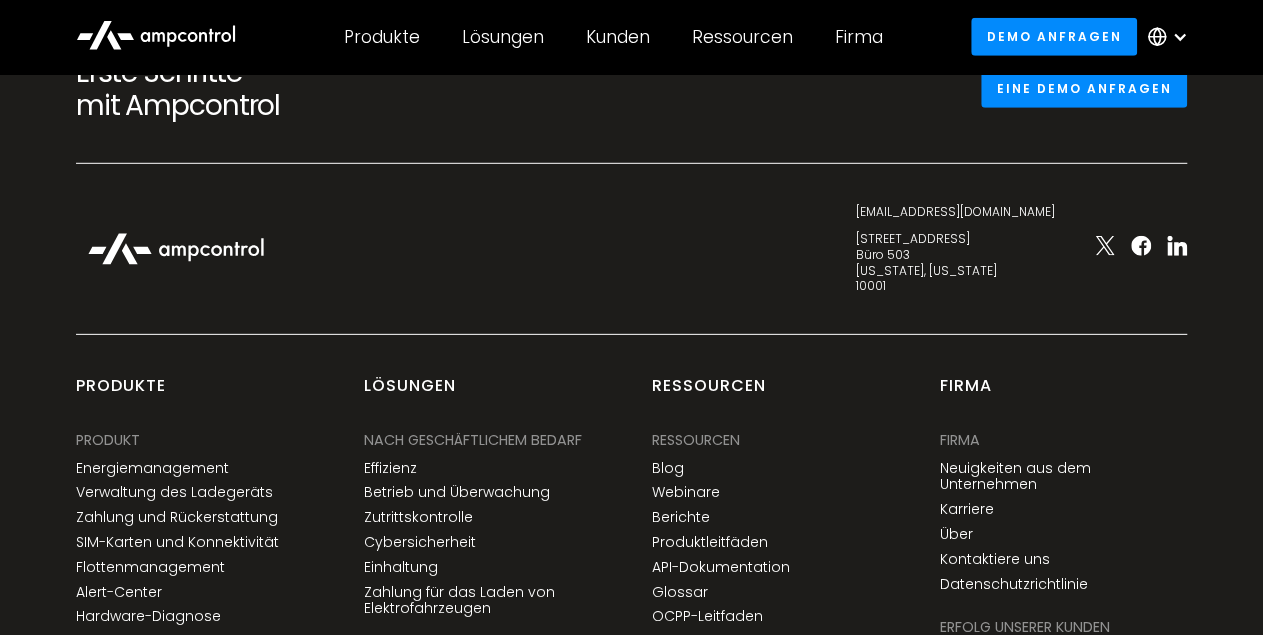 click 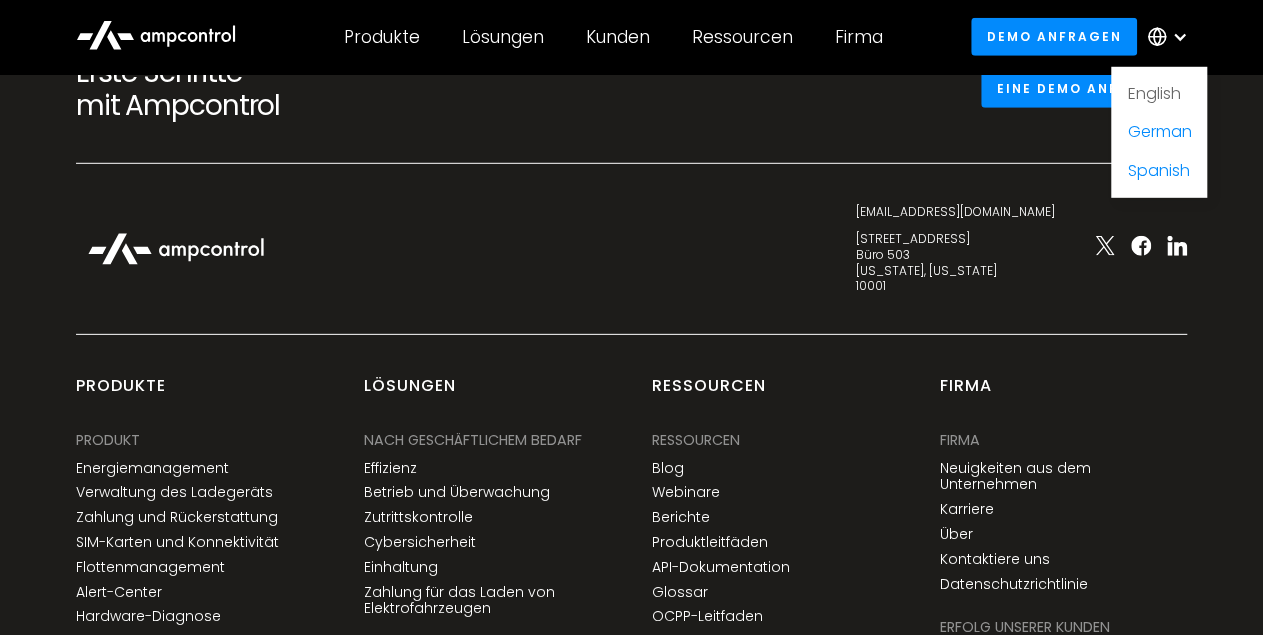 click on "English" at bounding box center (1153, 93) 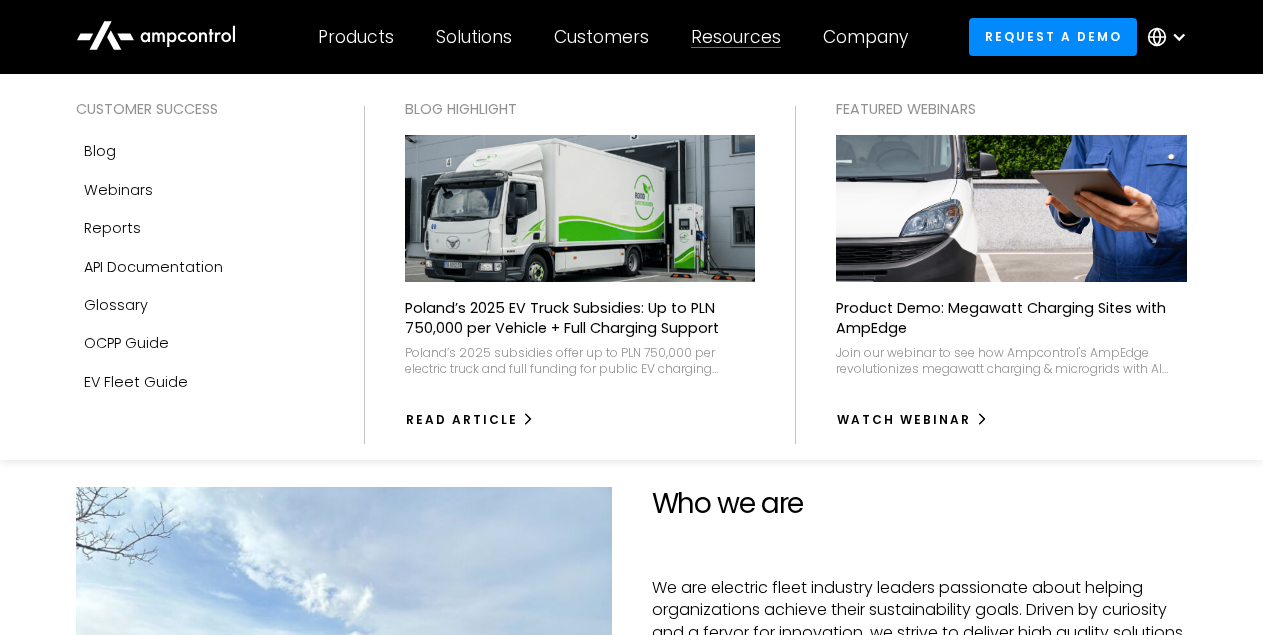 scroll, scrollTop: 0, scrollLeft: 0, axis: both 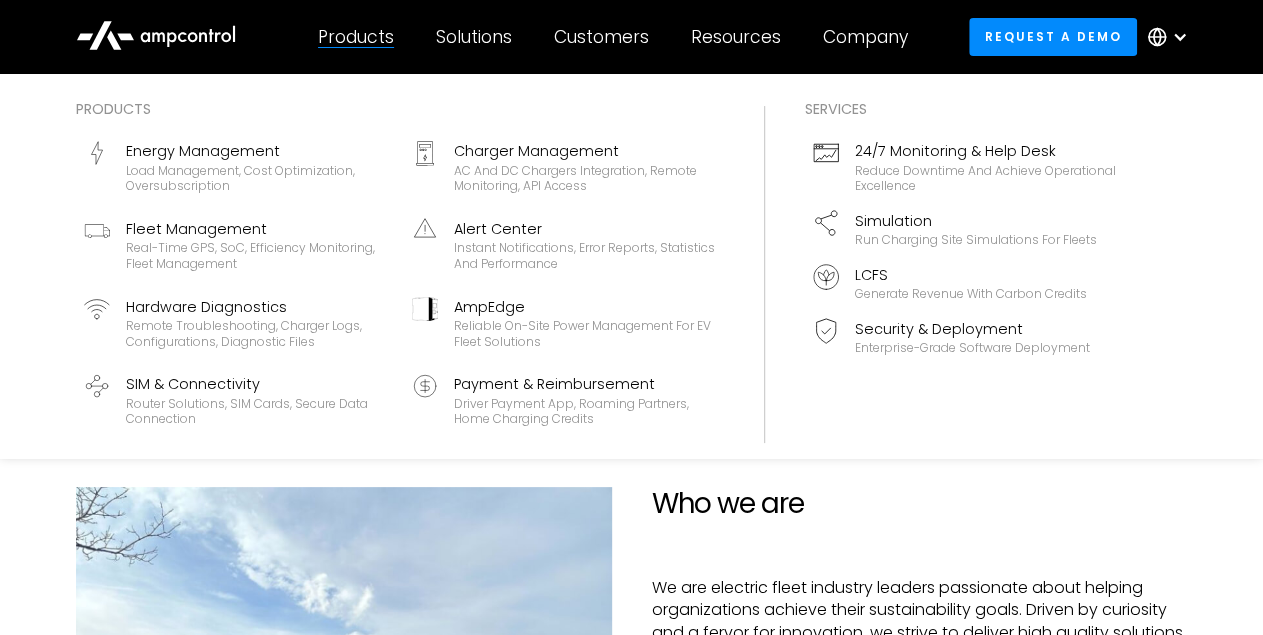 click on "Products" at bounding box center (356, 37) 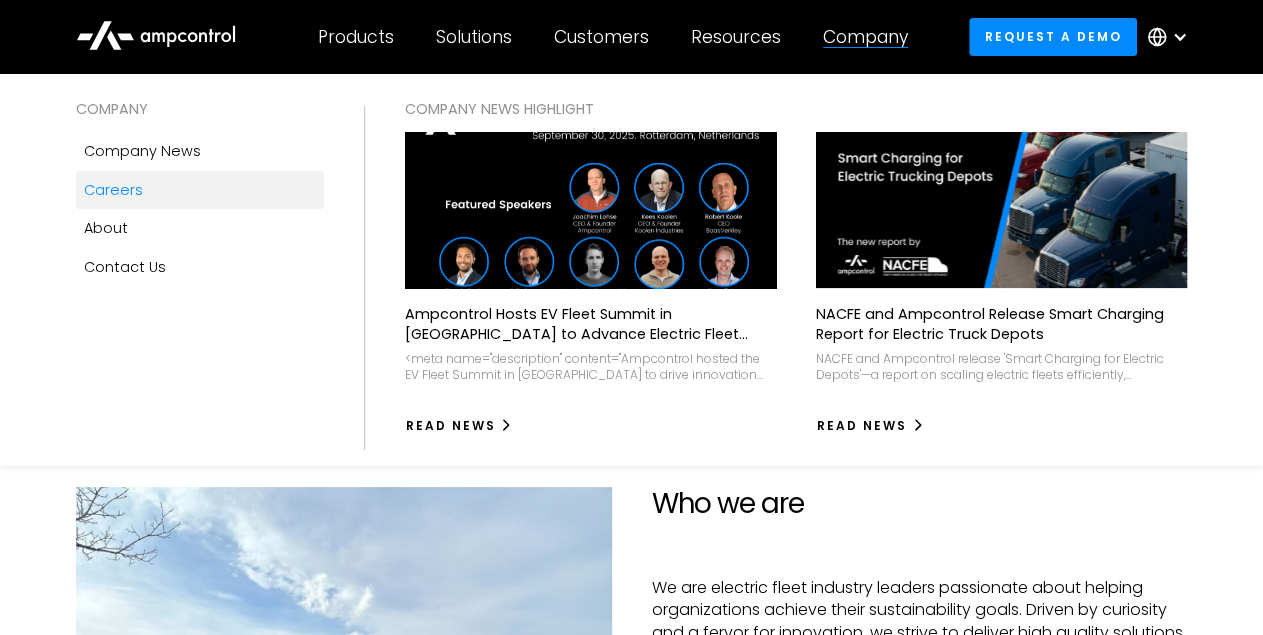 click at bounding box center (590, 210) 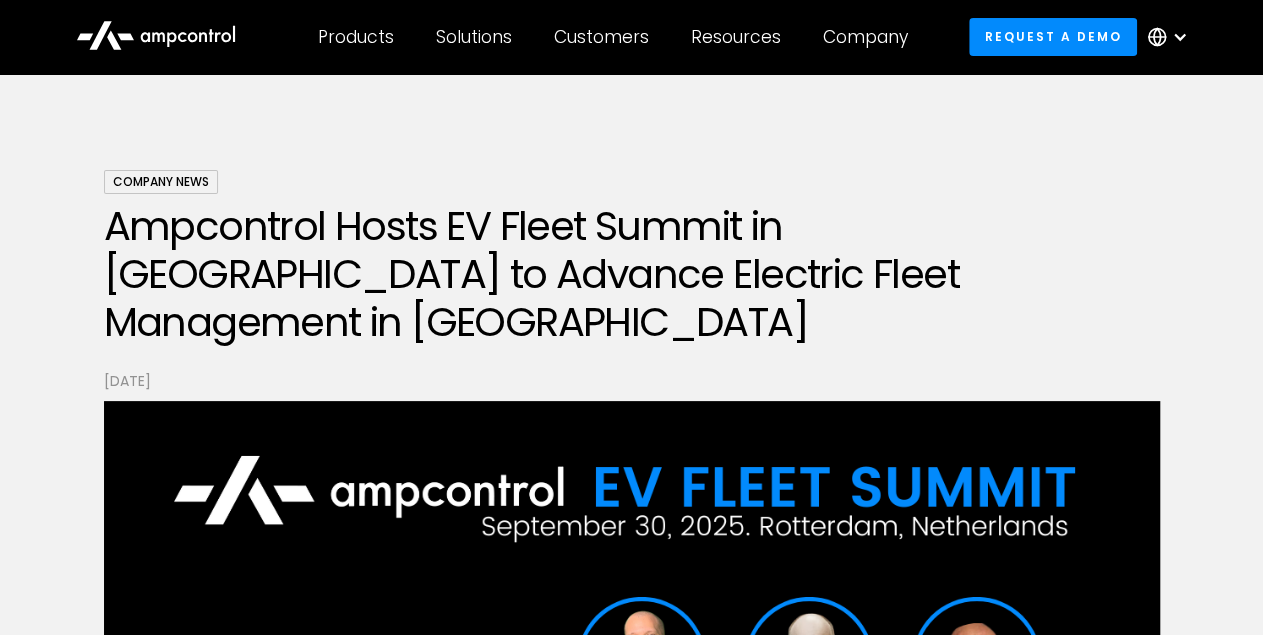 scroll, scrollTop: 0, scrollLeft: 0, axis: both 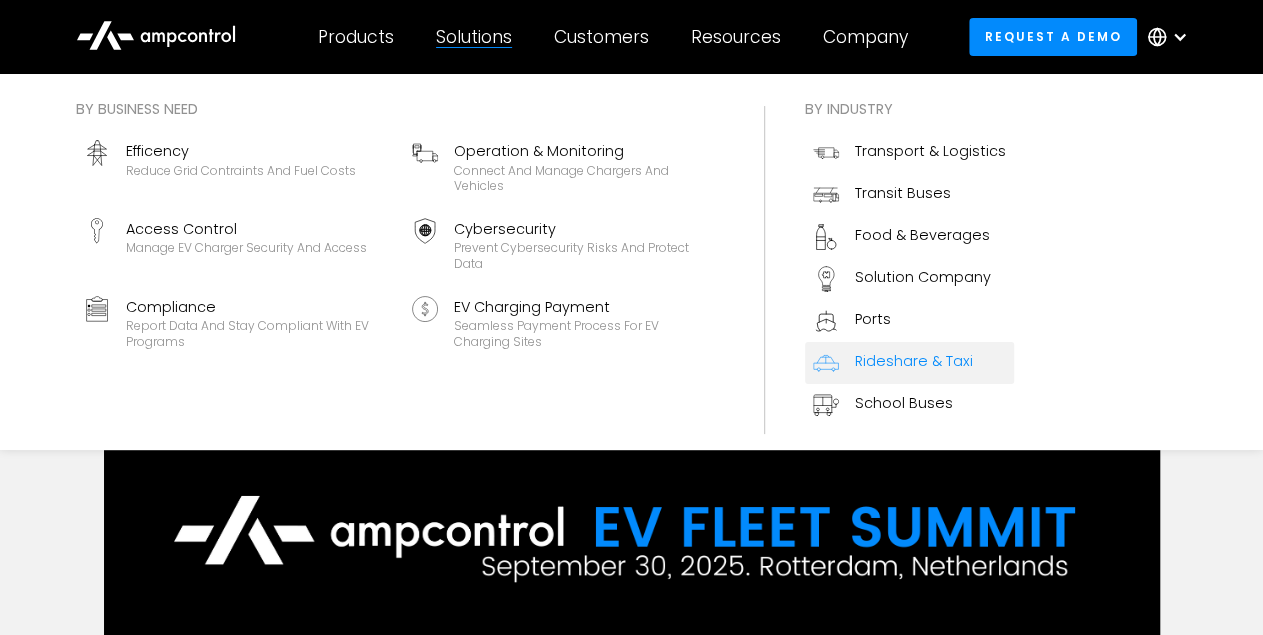 click on "Rideshare & Taxi" at bounding box center [914, 361] 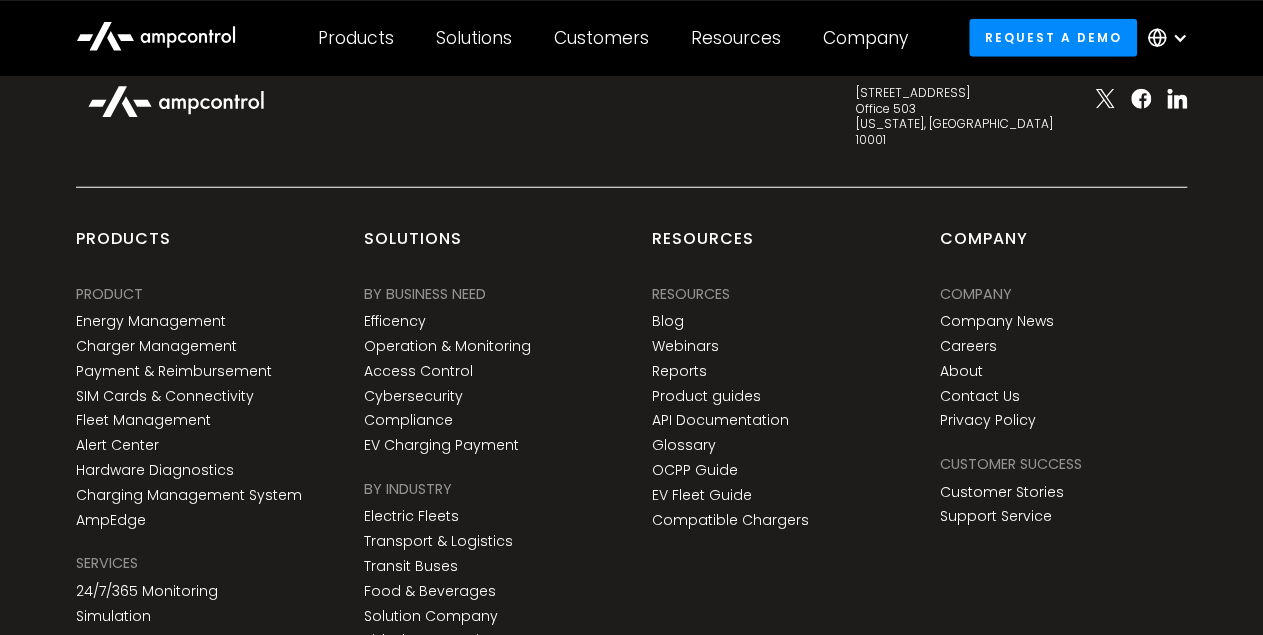 scroll, scrollTop: 6549, scrollLeft: 0, axis: vertical 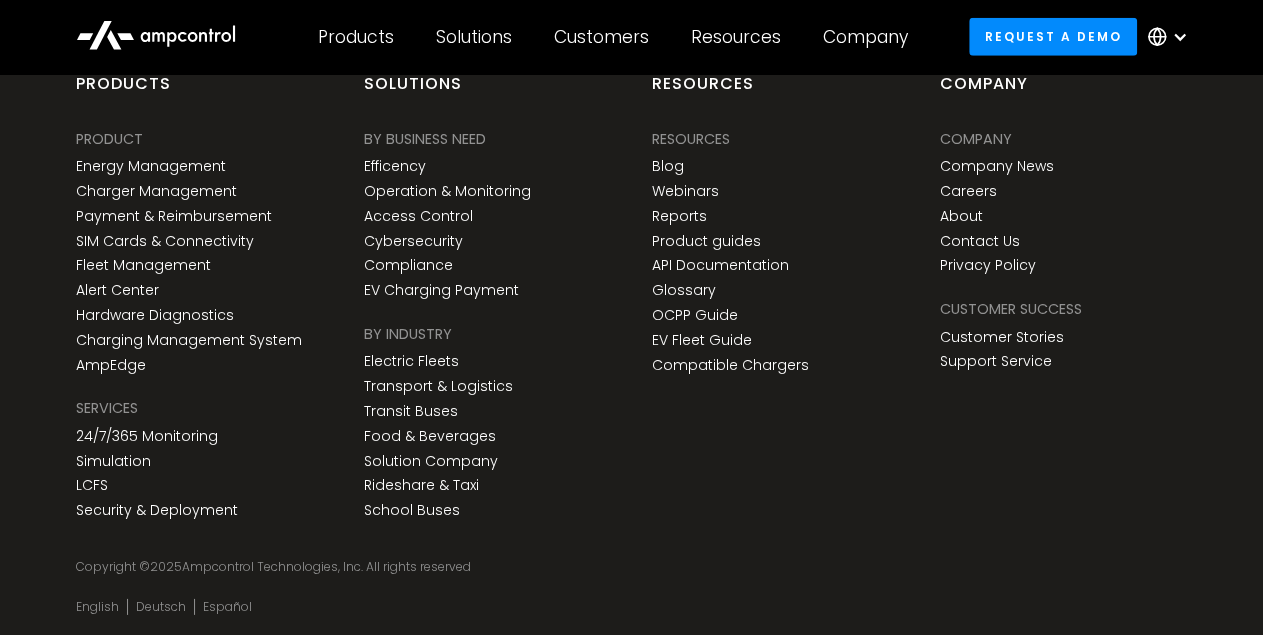 click 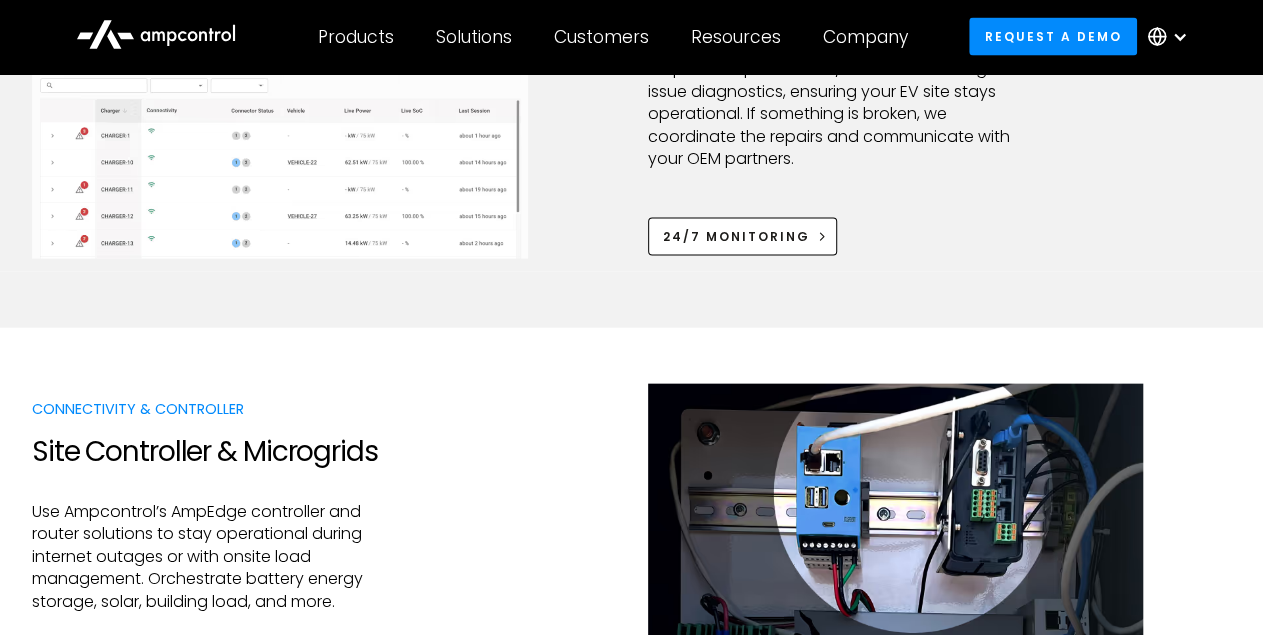scroll, scrollTop: 0, scrollLeft: 0, axis: both 